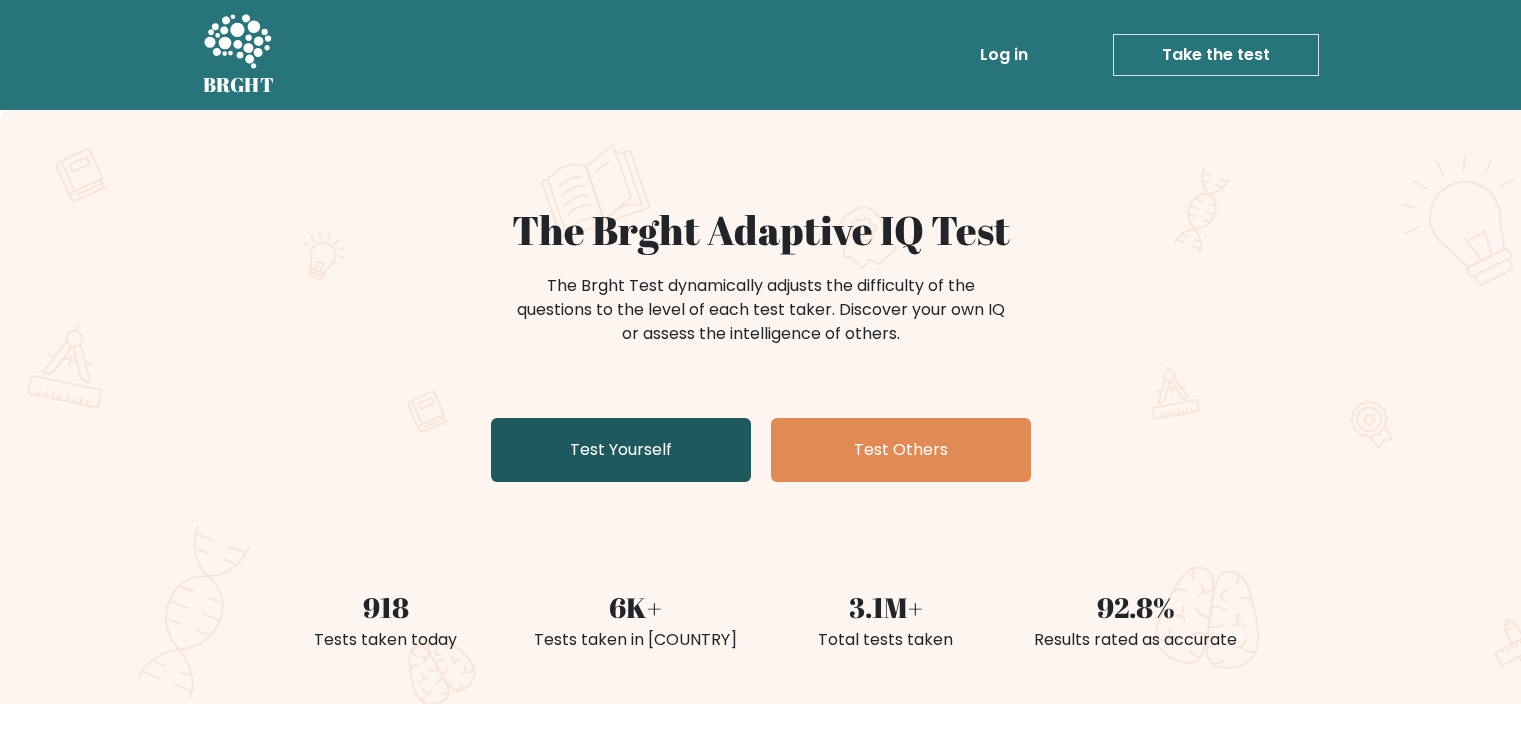 scroll, scrollTop: 0, scrollLeft: 0, axis: both 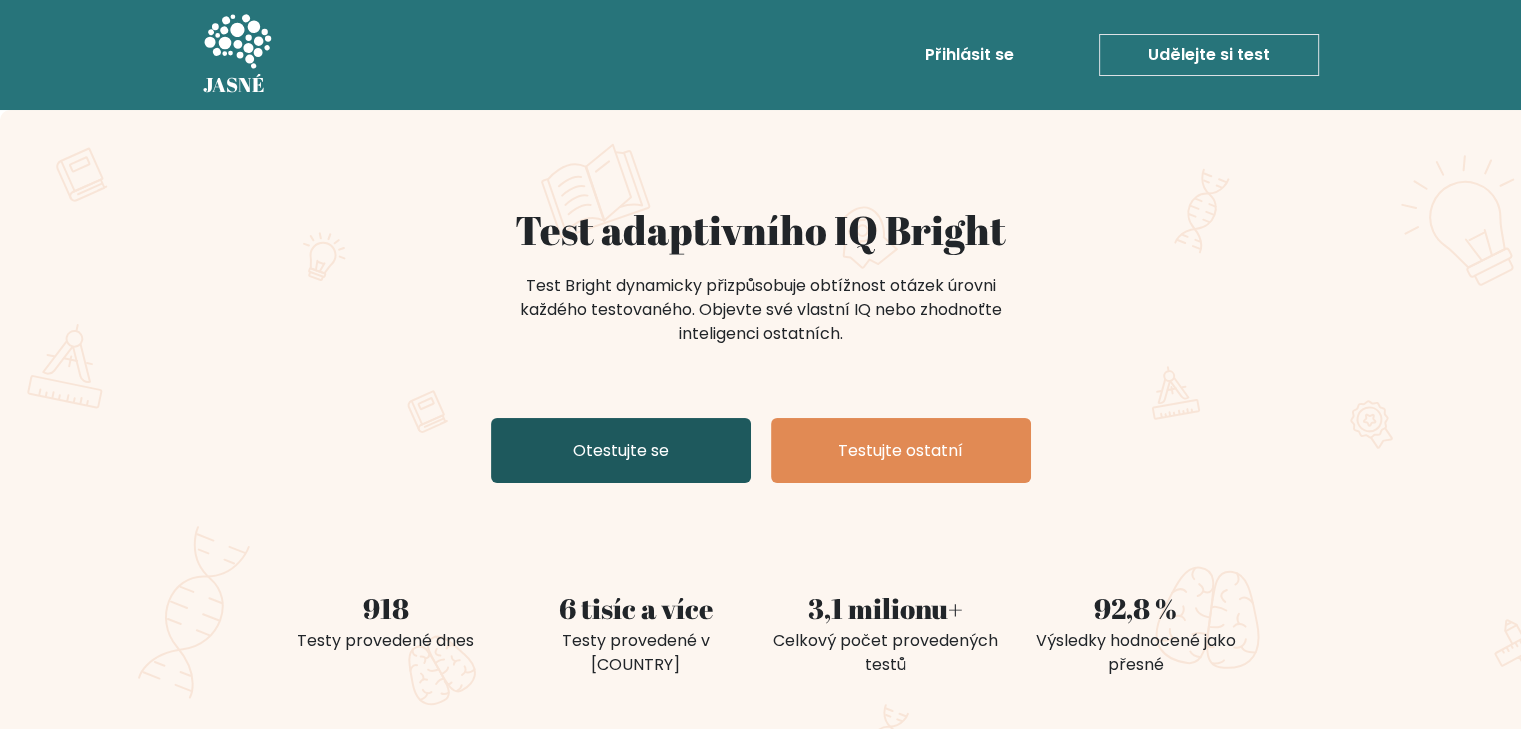 click on "Otestujte se" at bounding box center [621, 450] 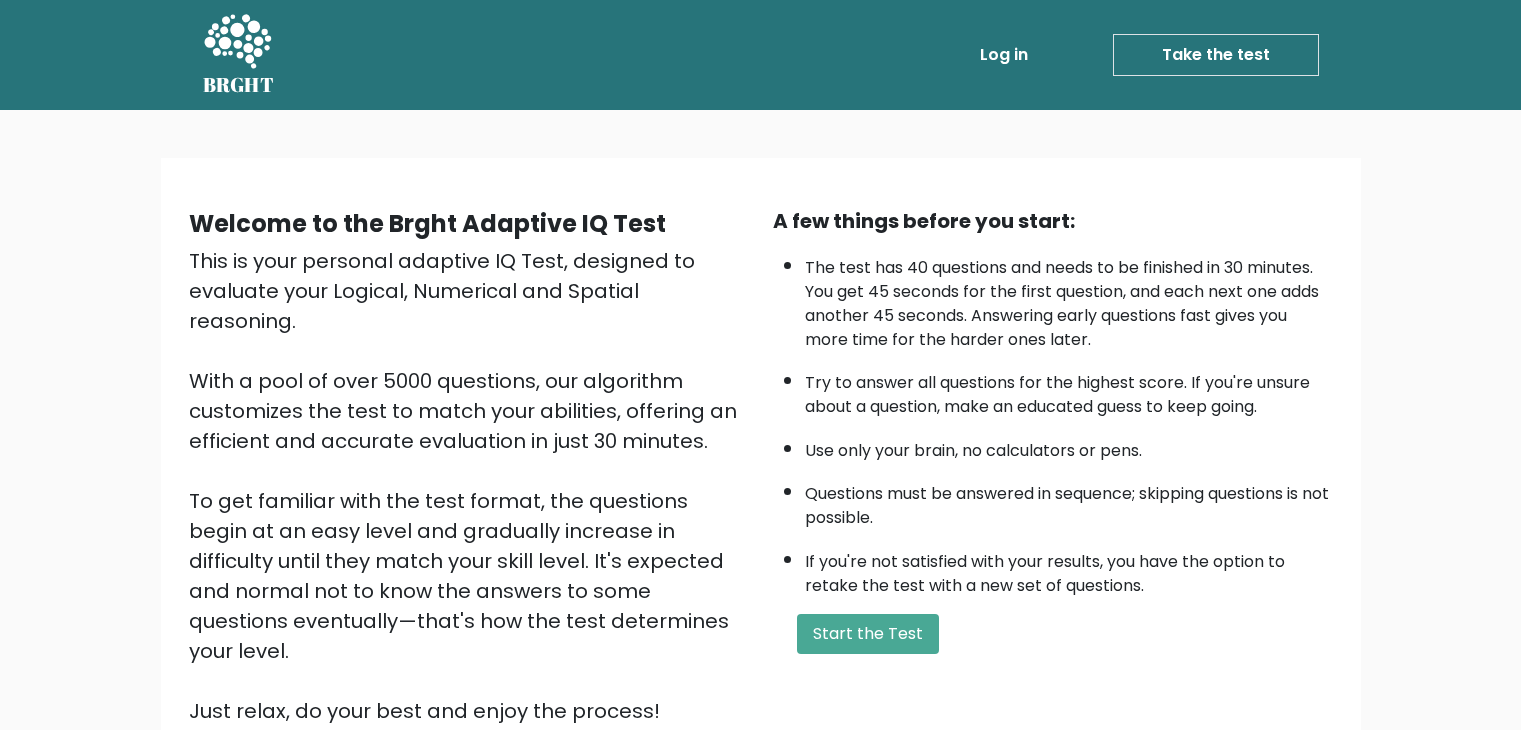 scroll, scrollTop: 0, scrollLeft: 0, axis: both 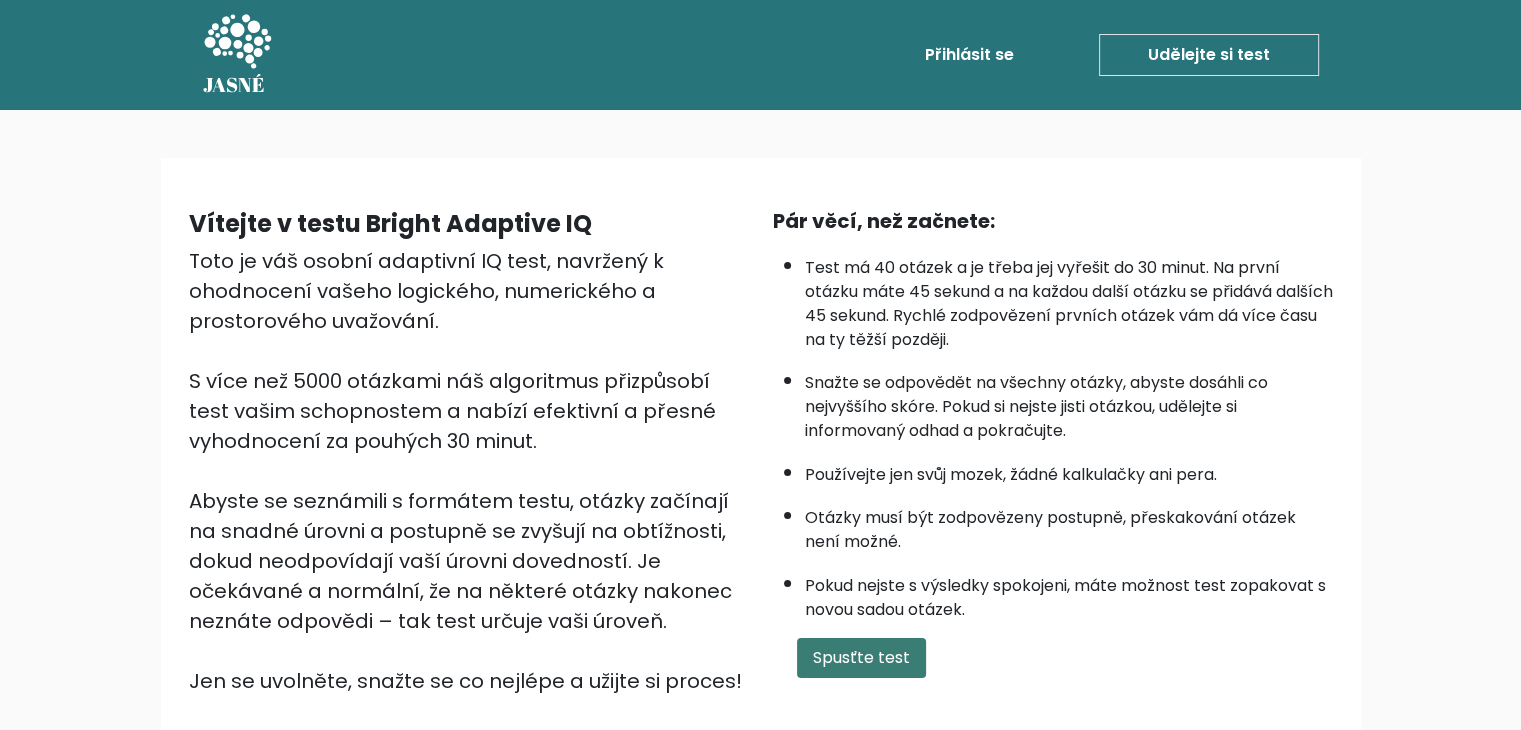 click on "Spusťte test" at bounding box center [861, 657] 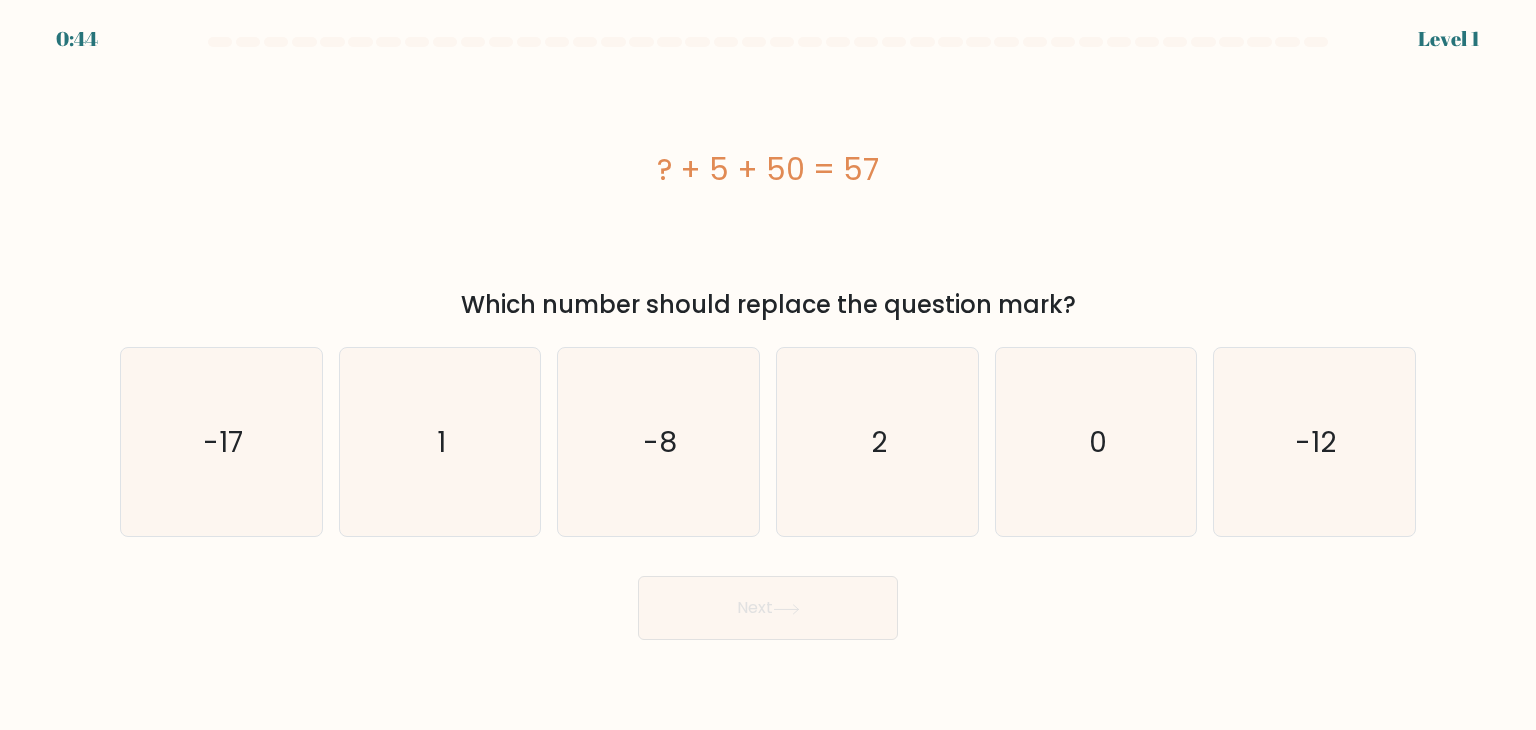 scroll, scrollTop: 0, scrollLeft: 0, axis: both 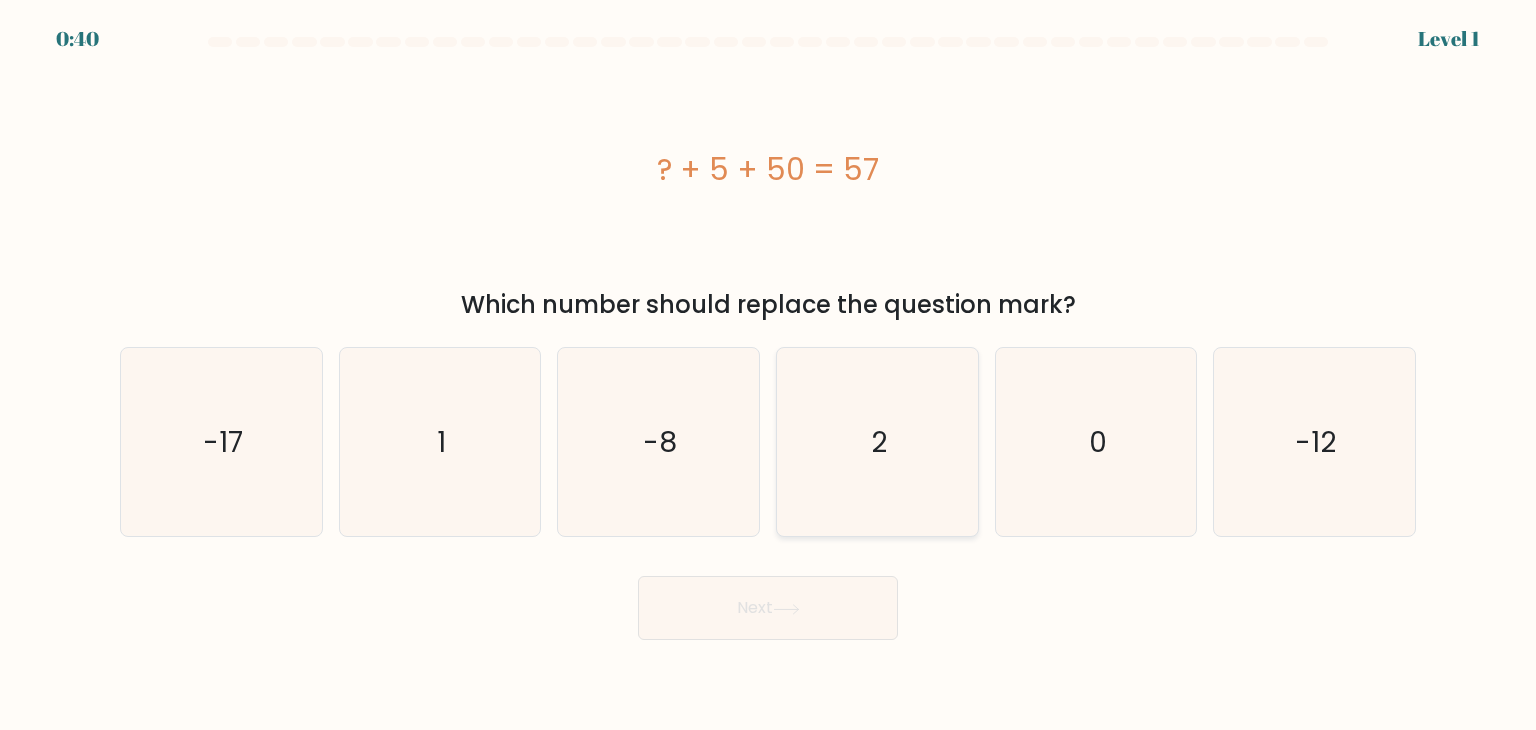 click on "2" 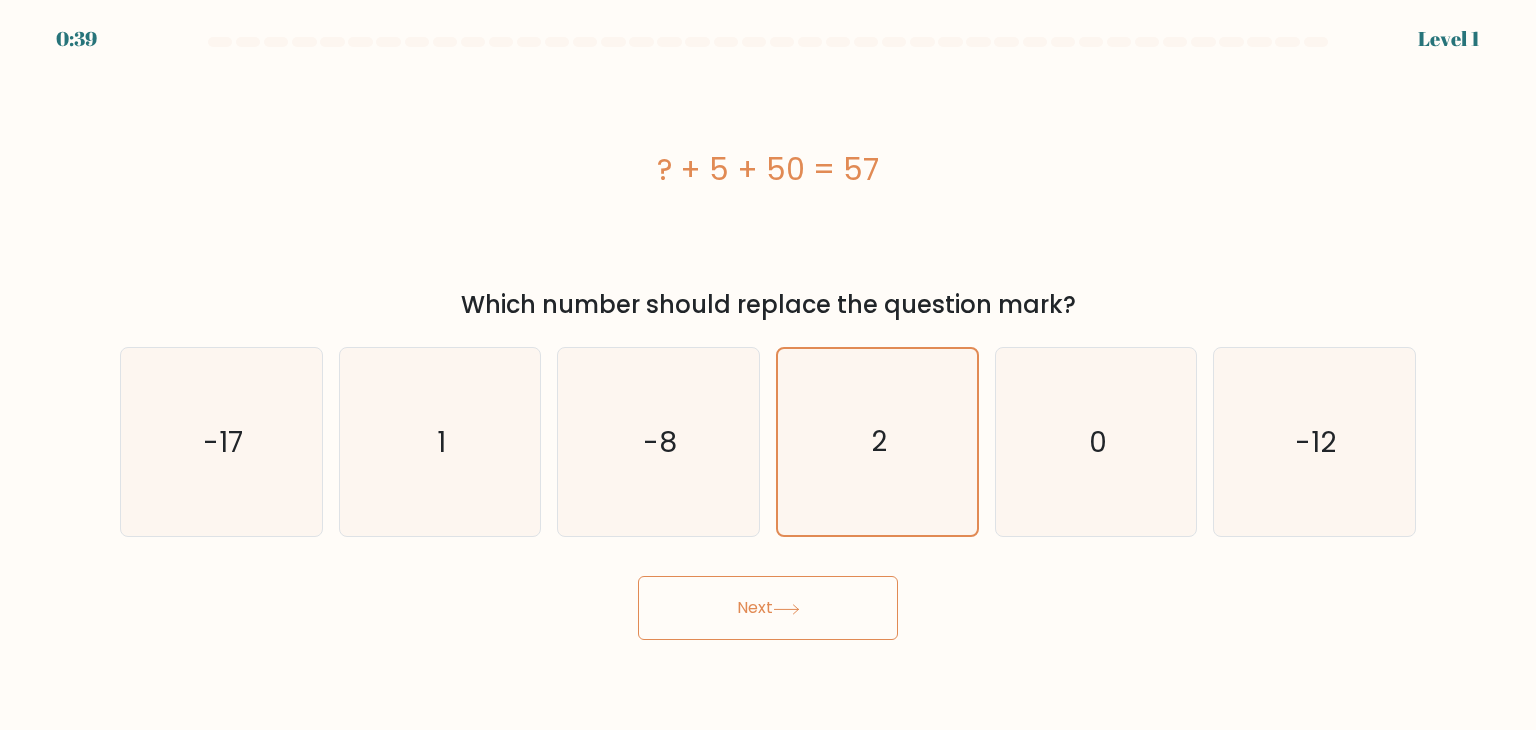 click on "Next" at bounding box center (768, 608) 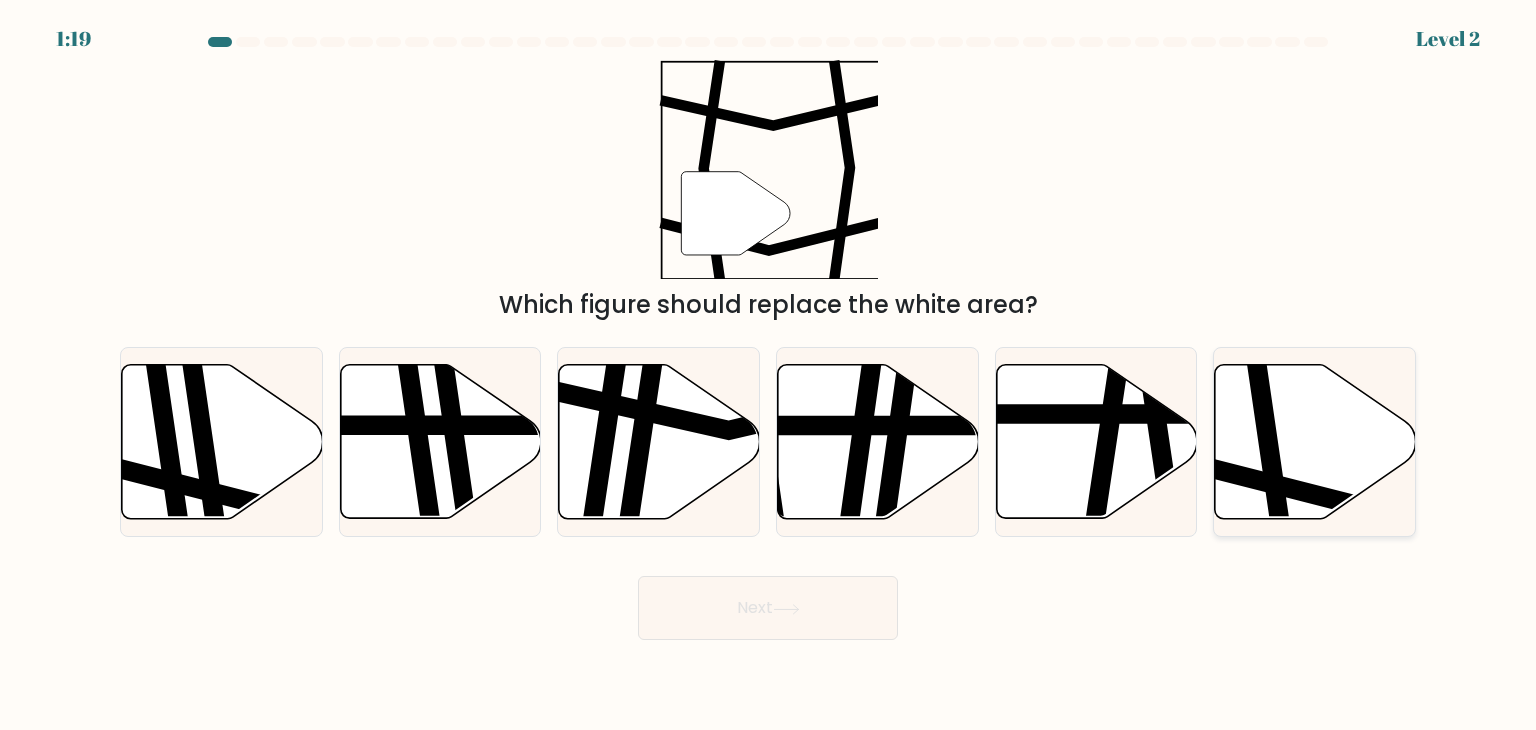 click 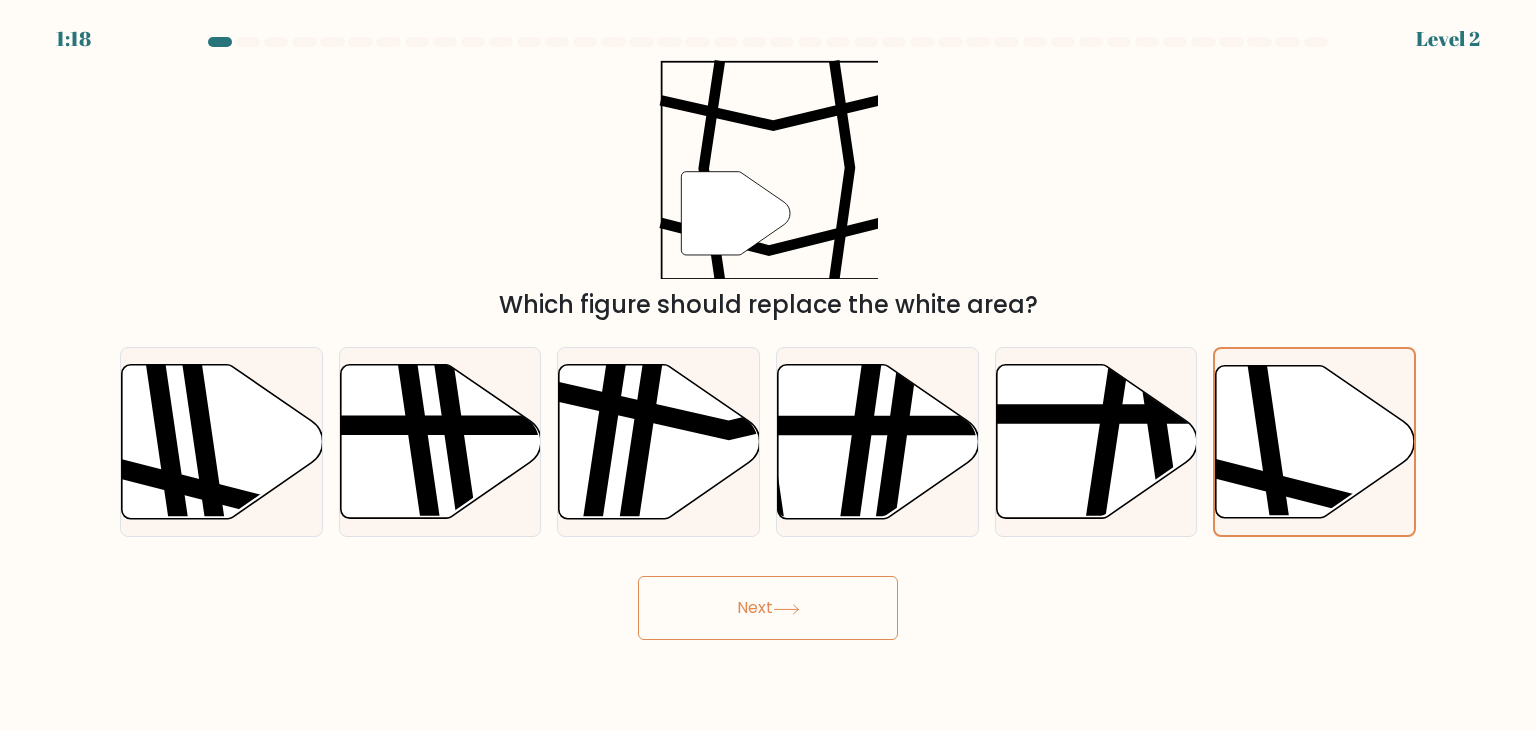 click on "Next" at bounding box center (768, 608) 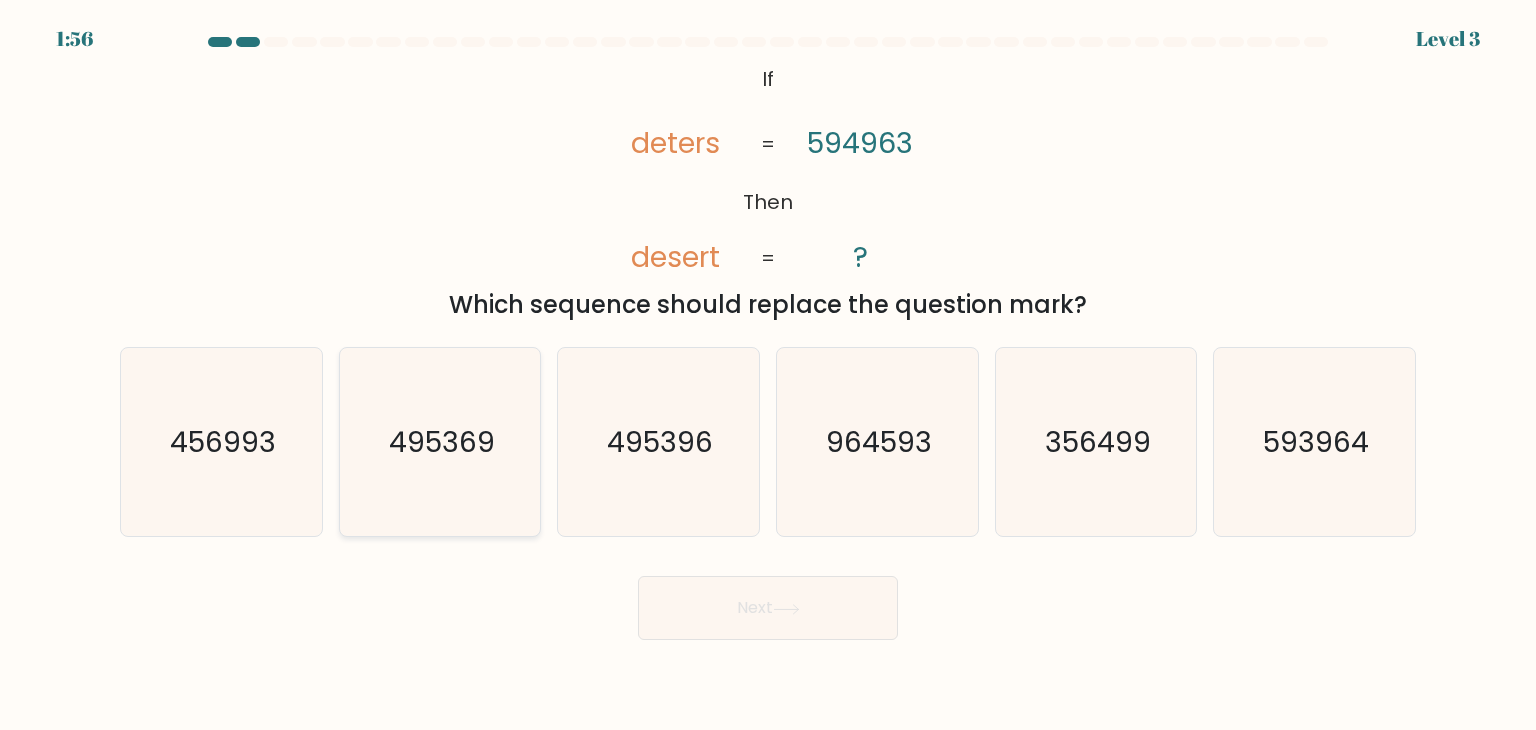 click on "495369" 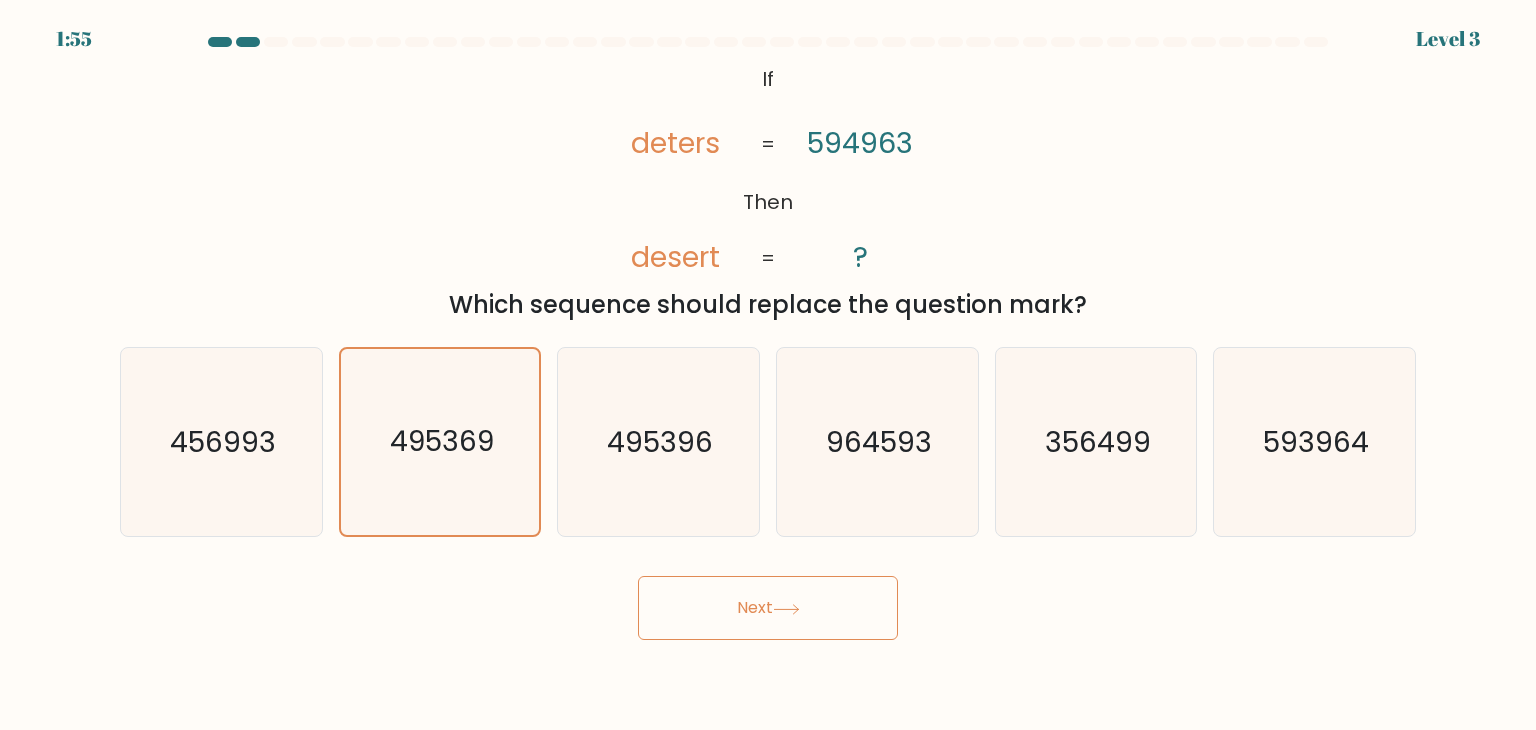 click on "Next" at bounding box center (768, 608) 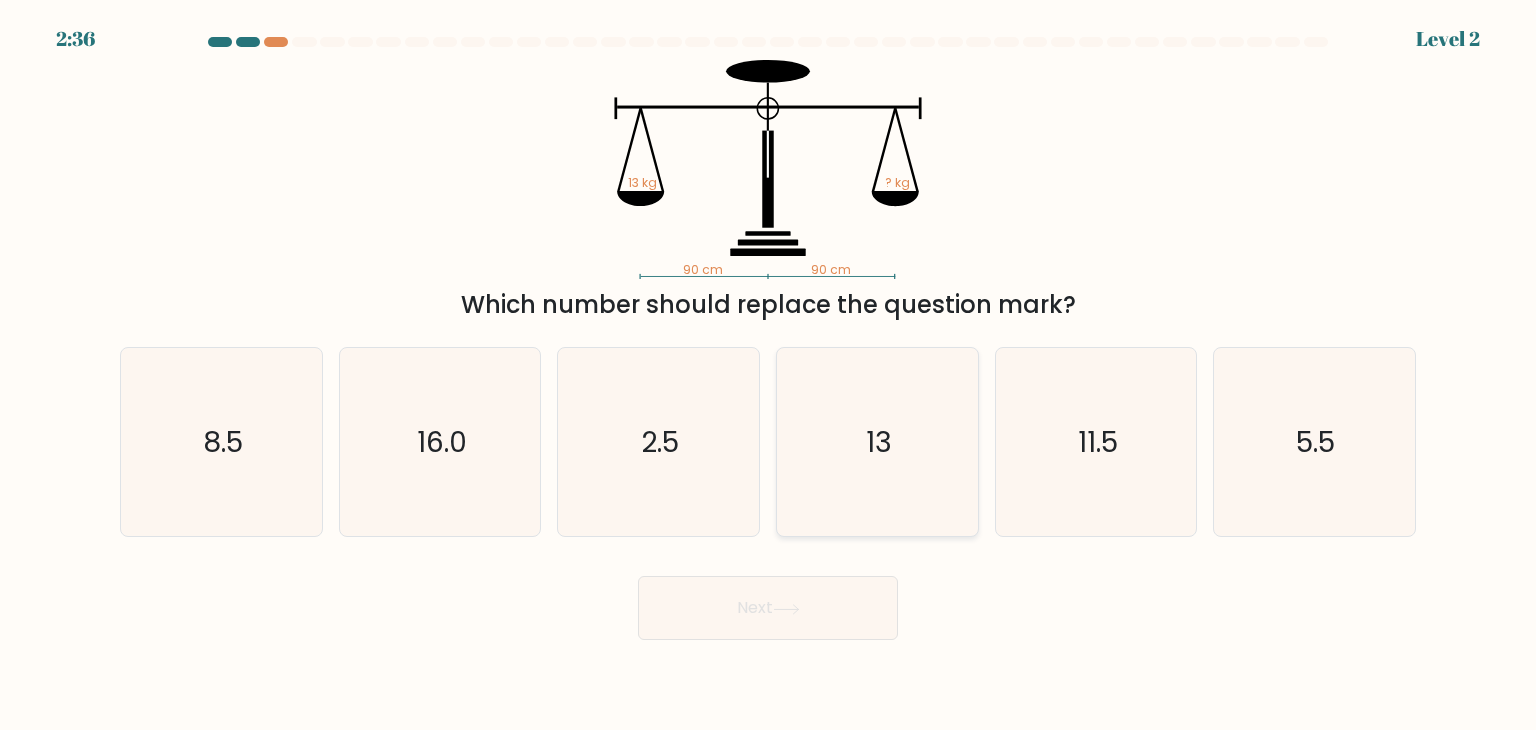click on "13" 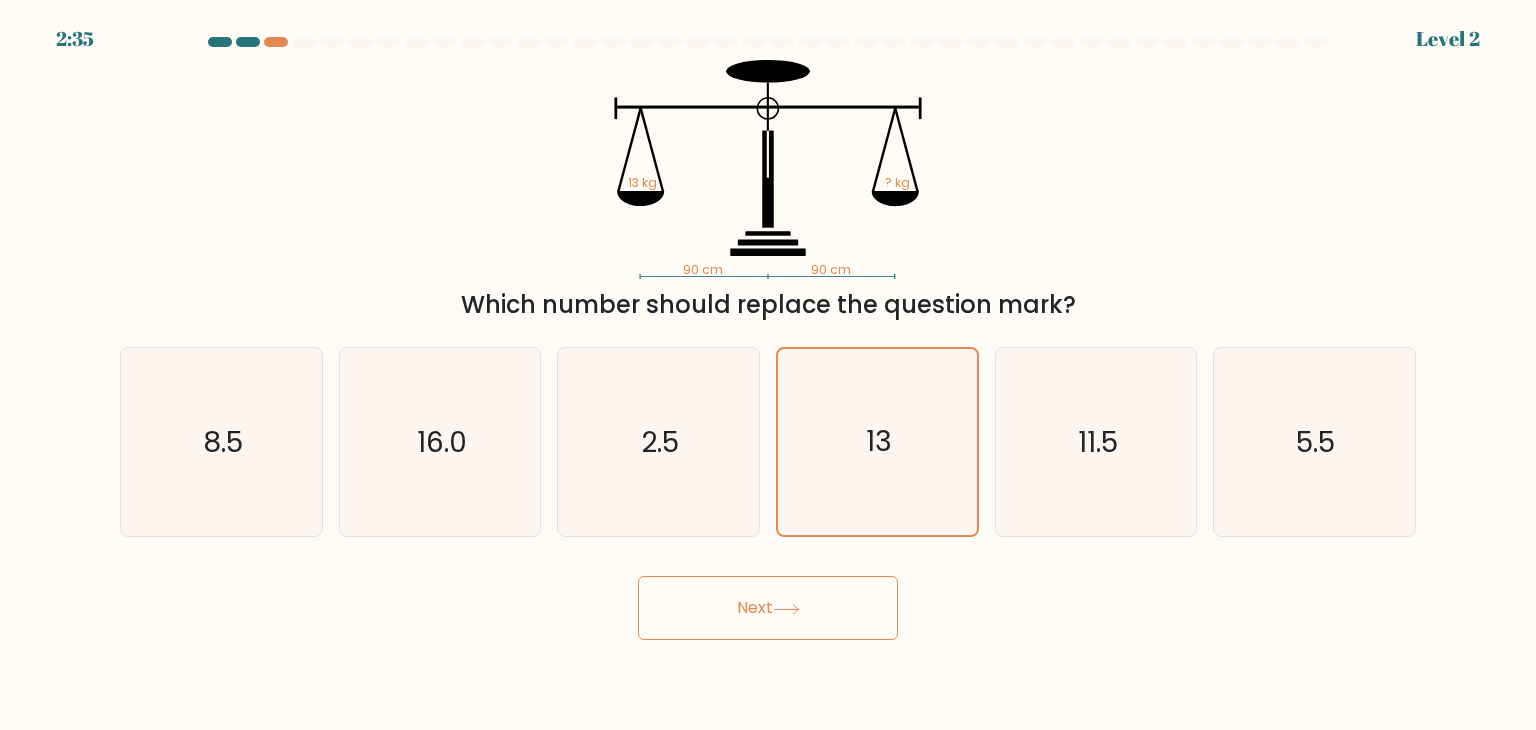 click on "Next" at bounding box center [768, 608] 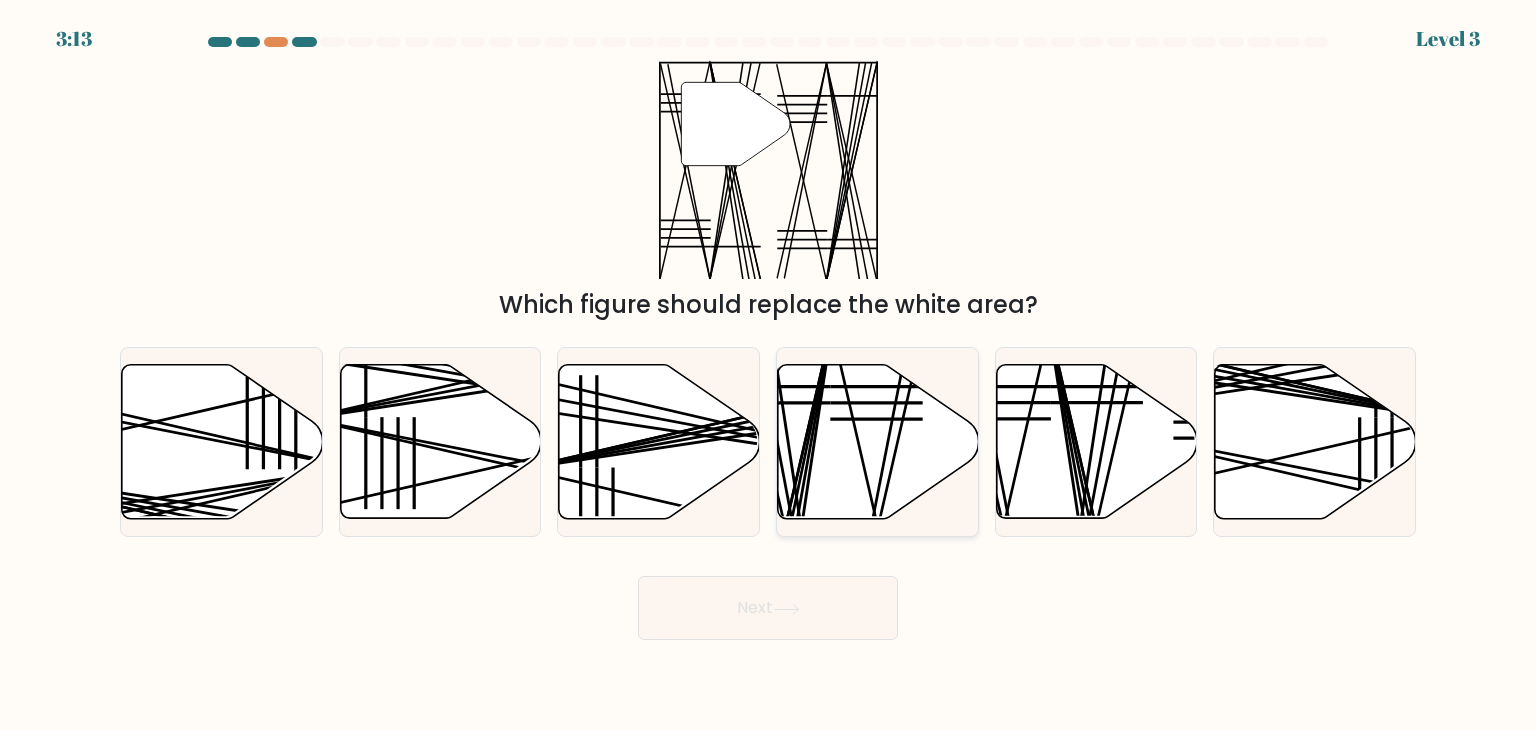 click 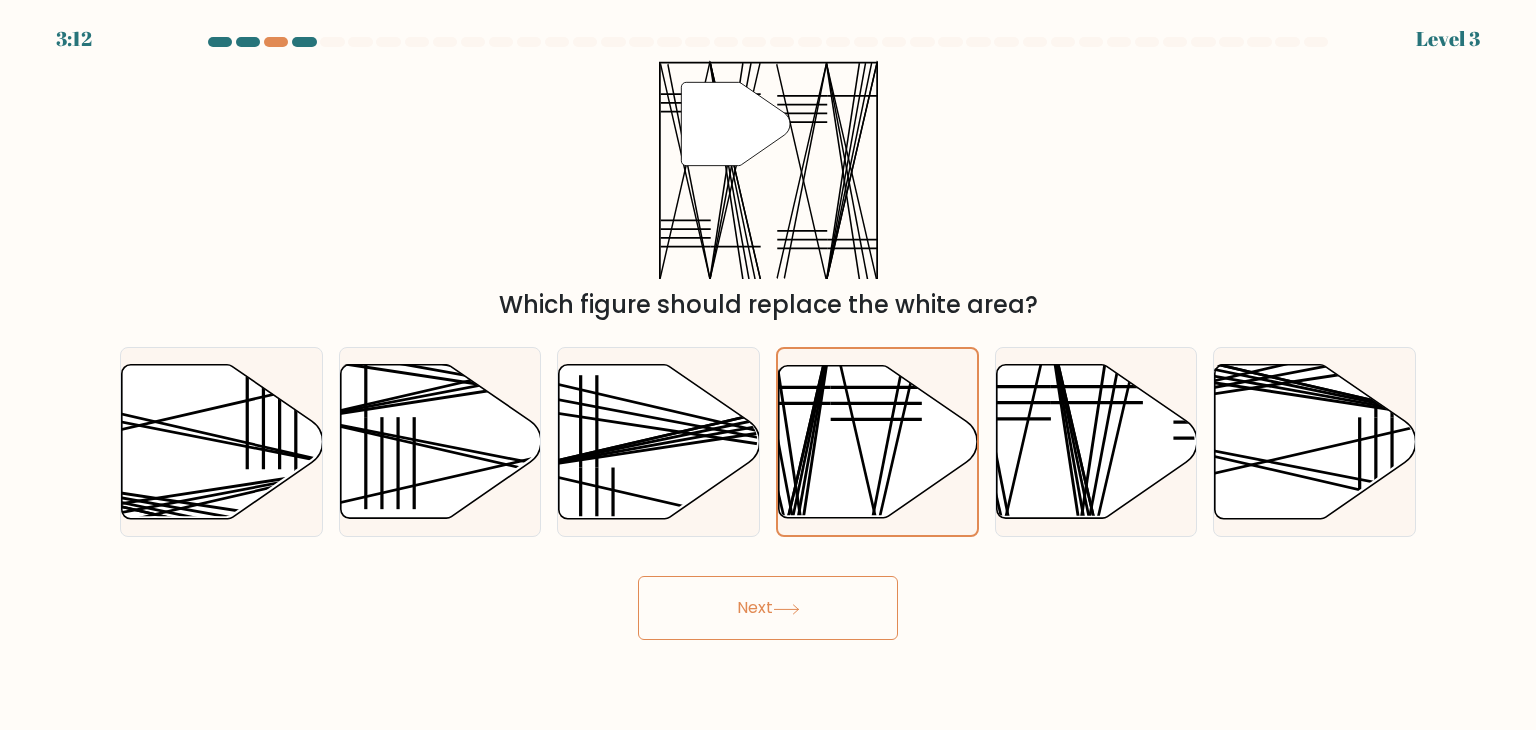 click on "Next" at bounding box center (768, 608) 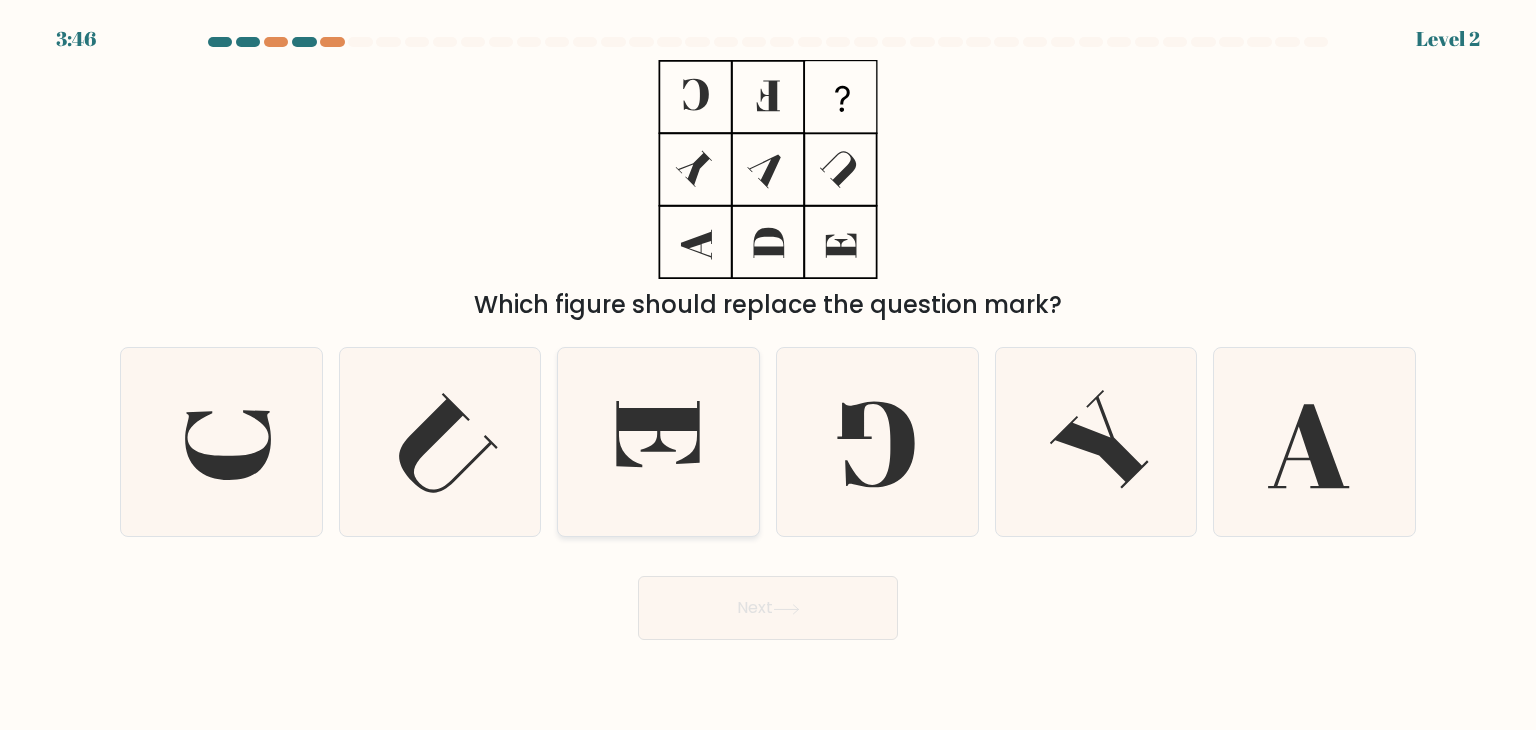 click 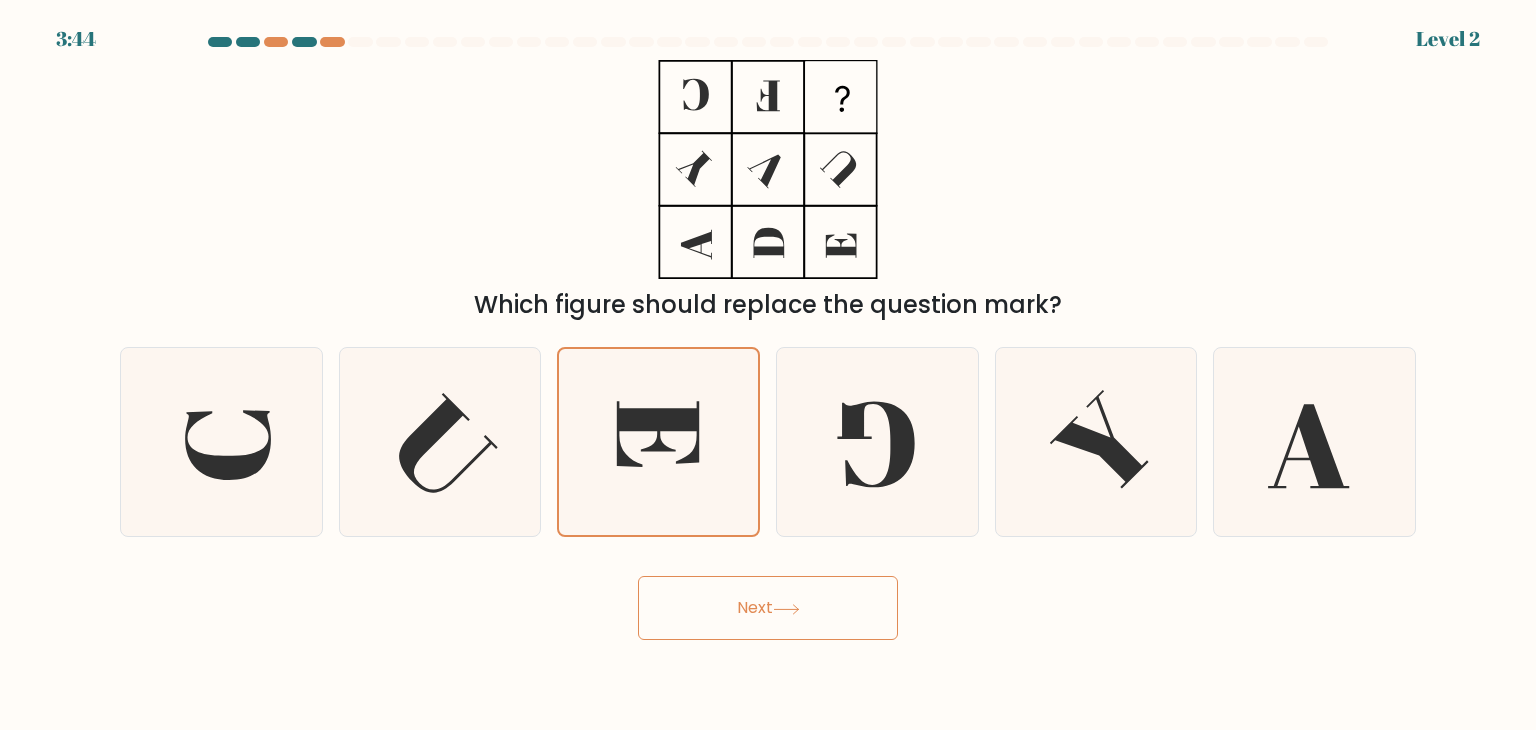 click on "Next" at bounding box center [768, 608] 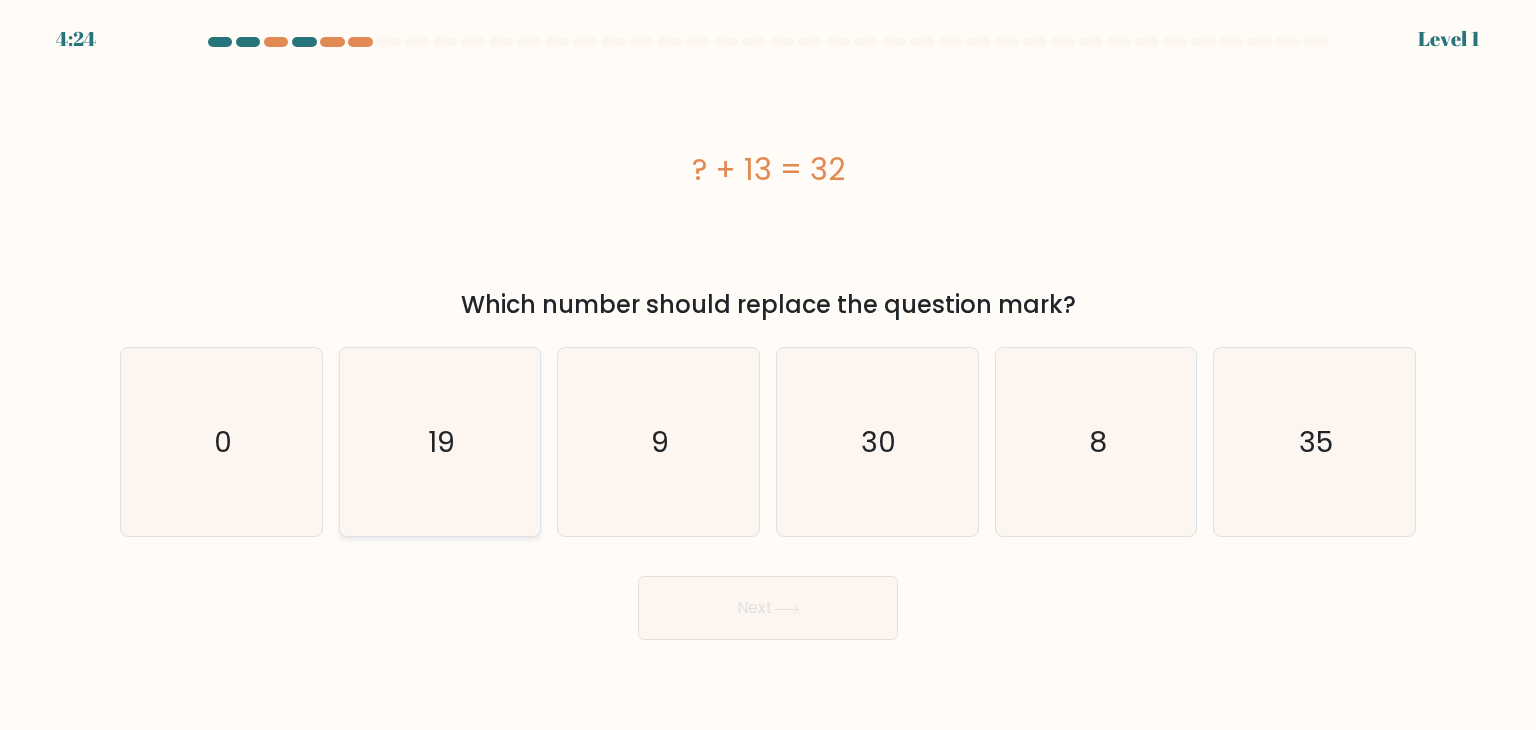 click on "19" 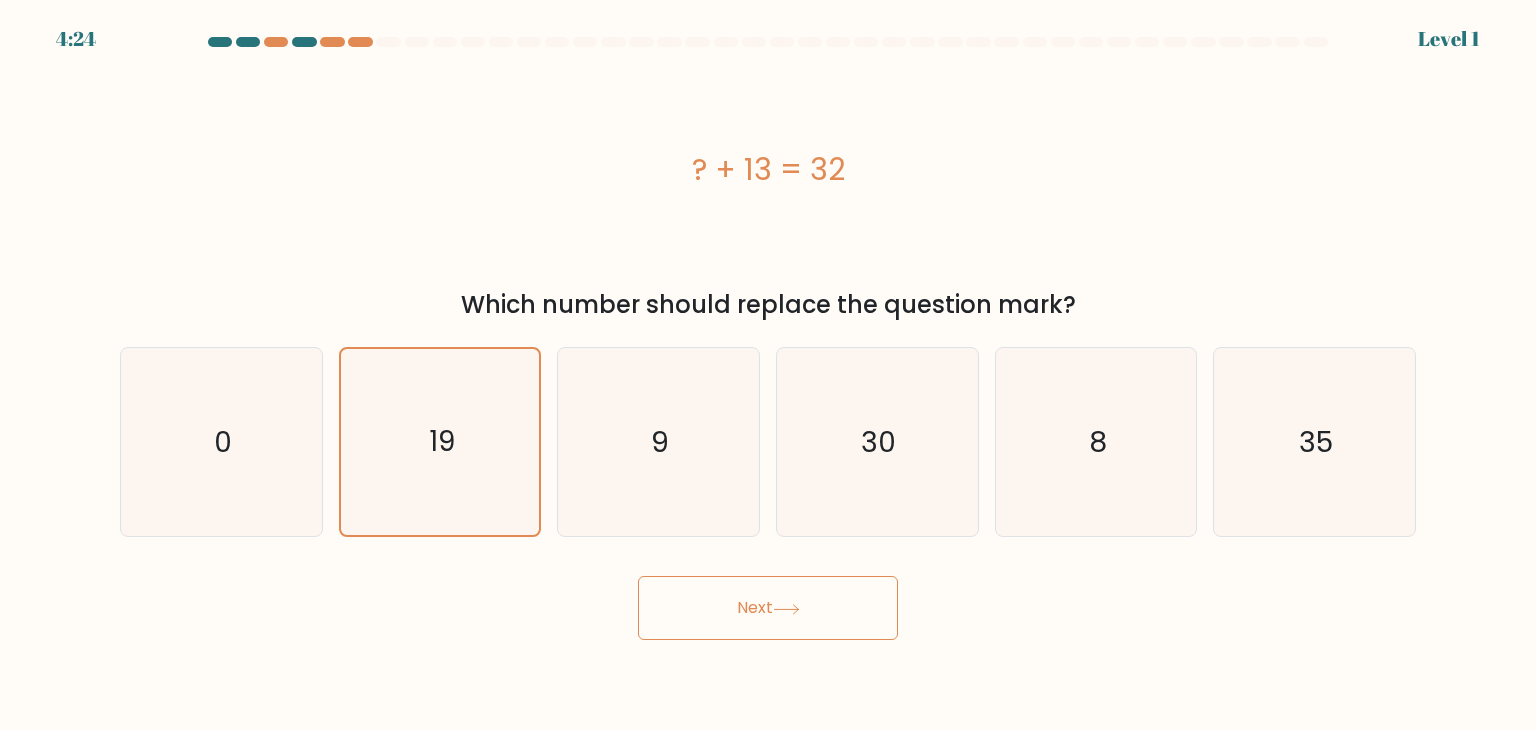 click 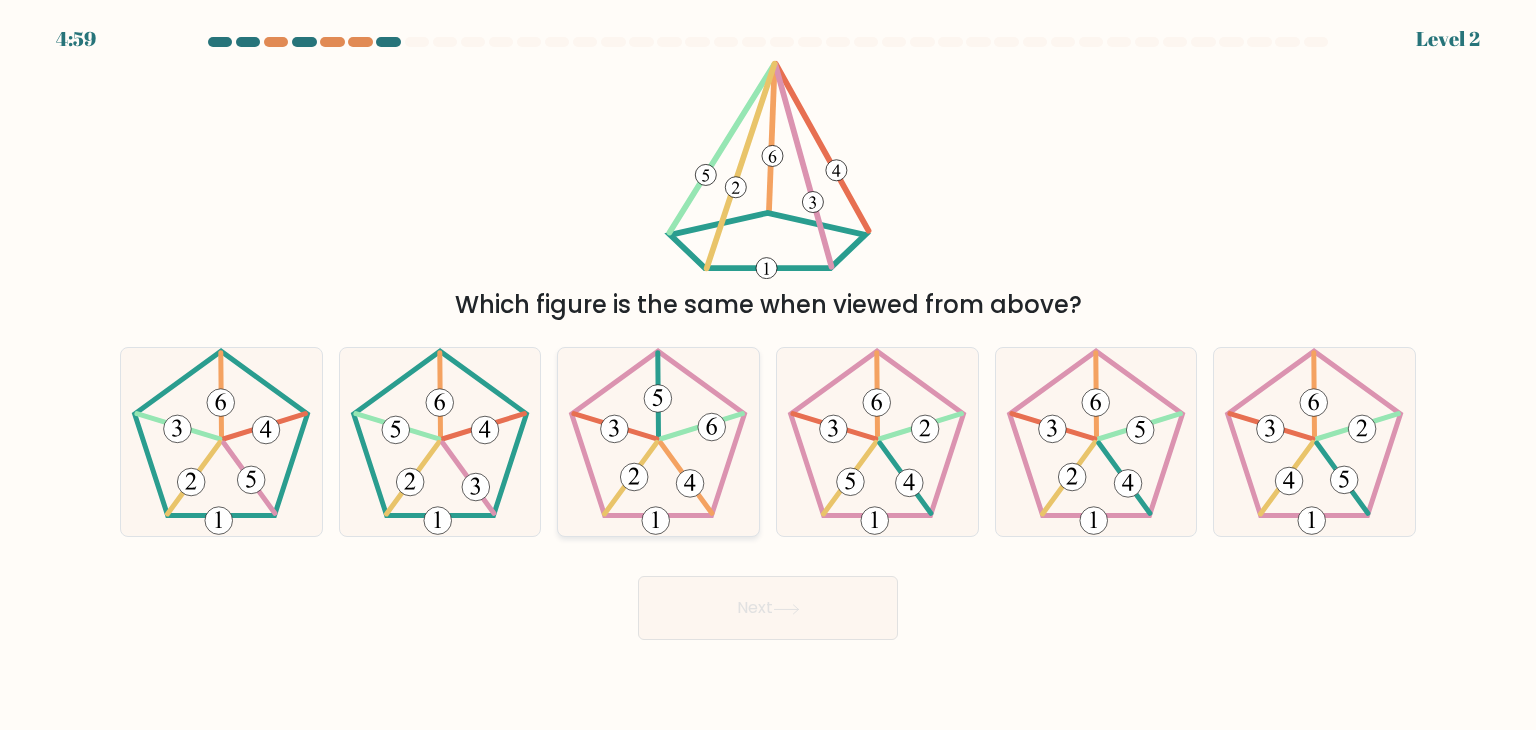 click 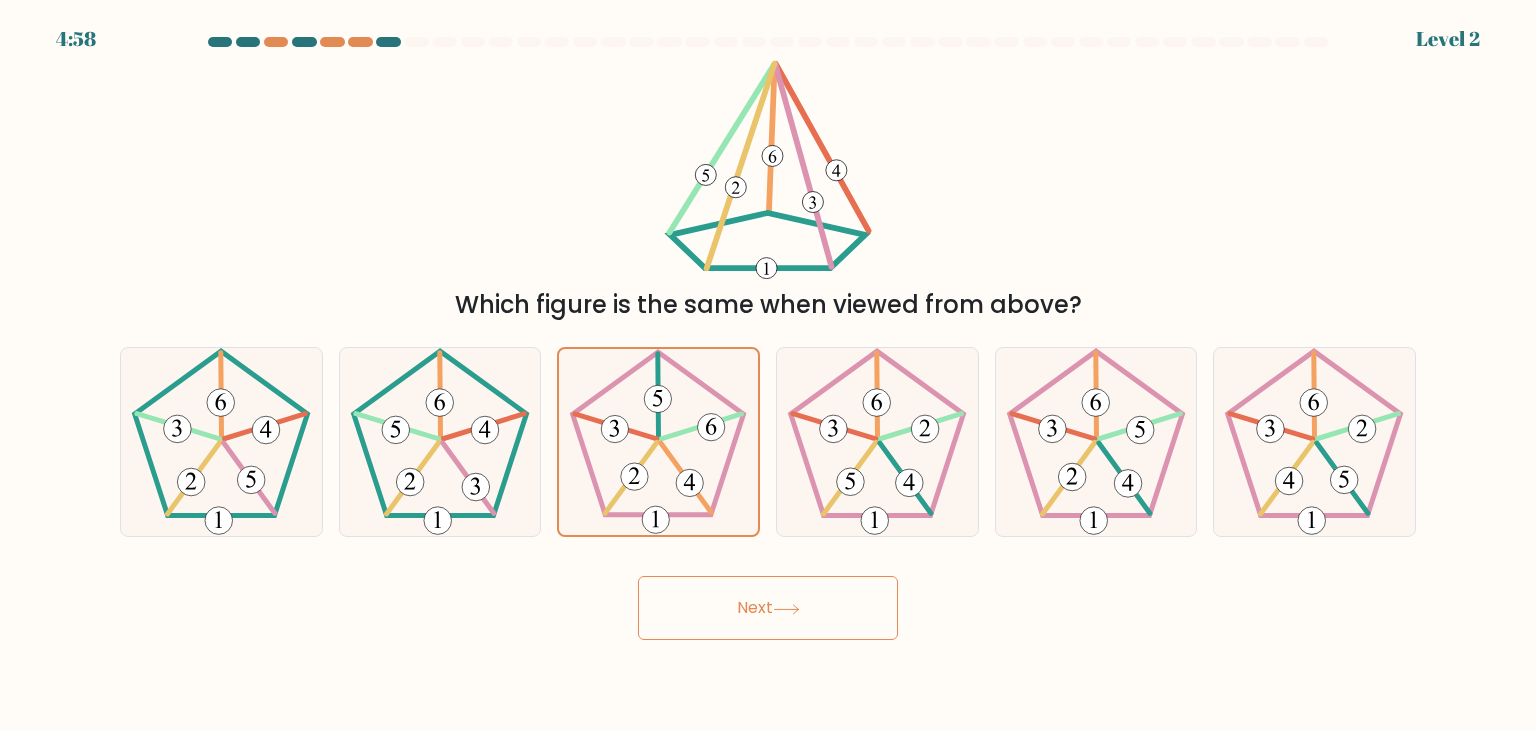click on "Next" at bounding box center [768, 608] 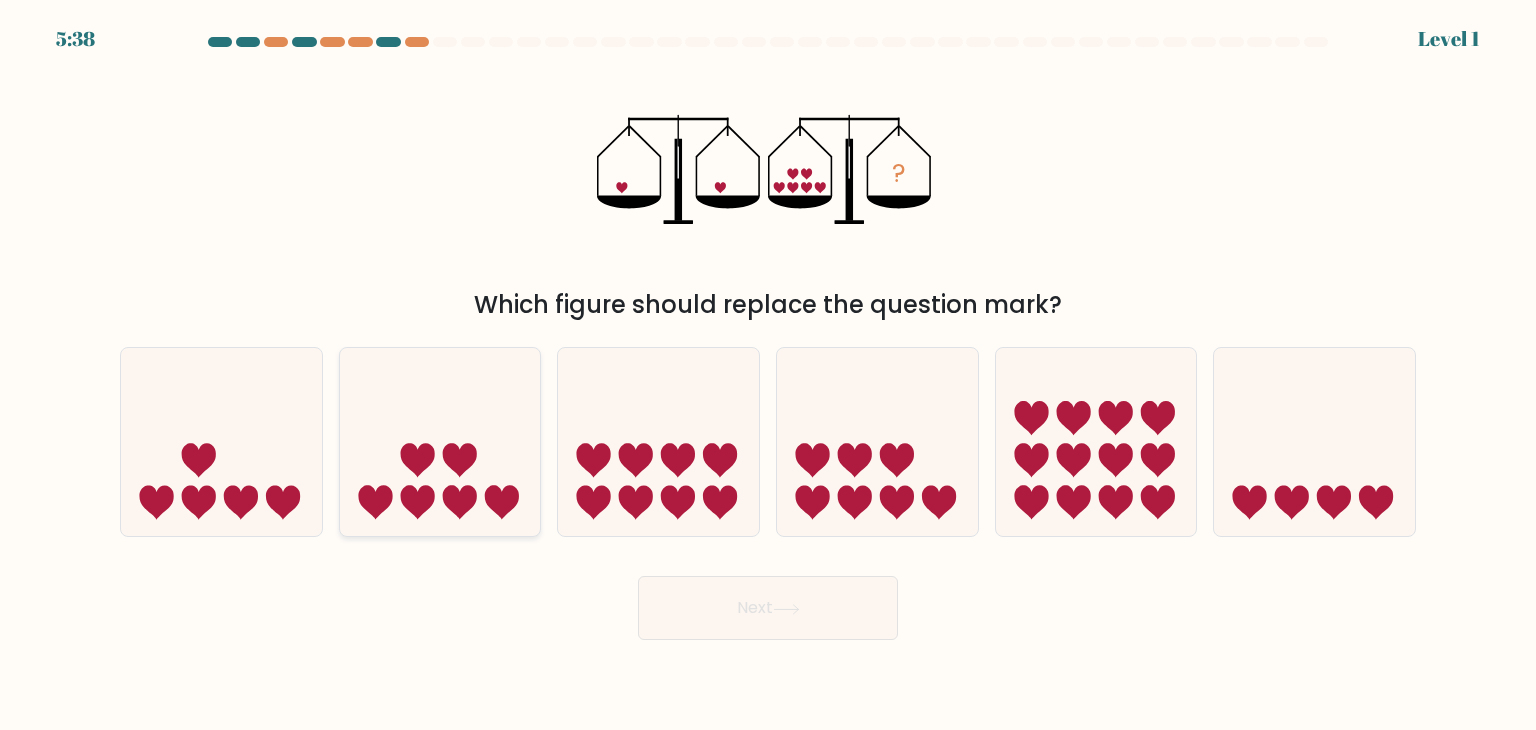 click 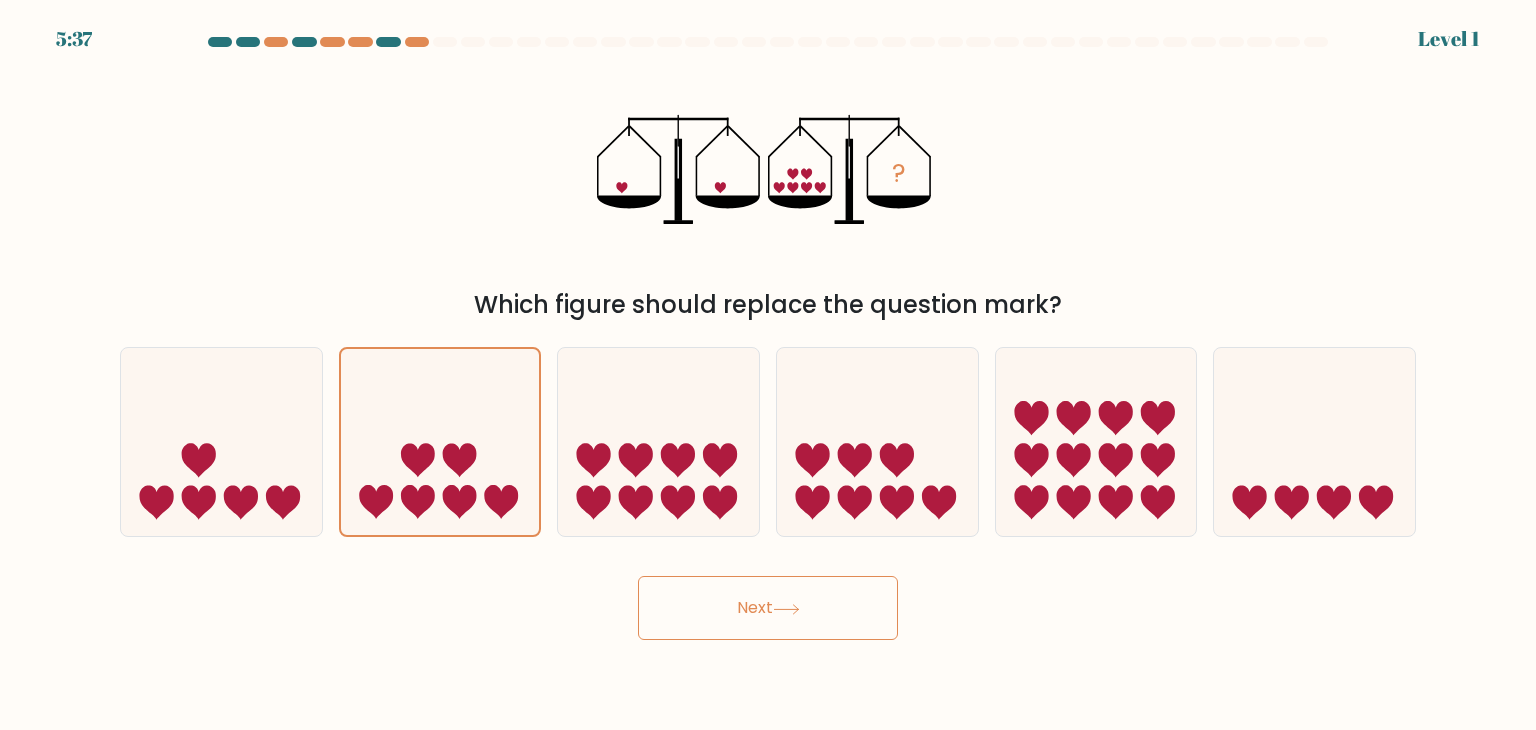click on "Next" at bounding box center [768, 608] 